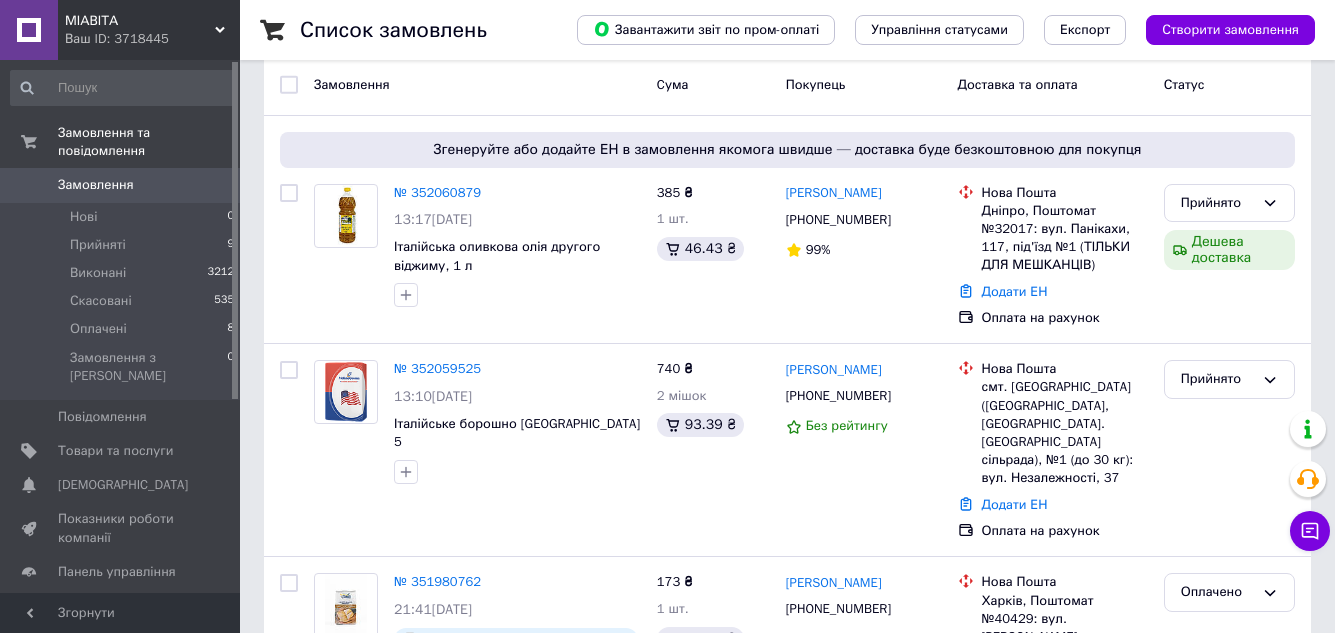scroll, scrollTop: 100, scrollLeft: 0, axis: vertical 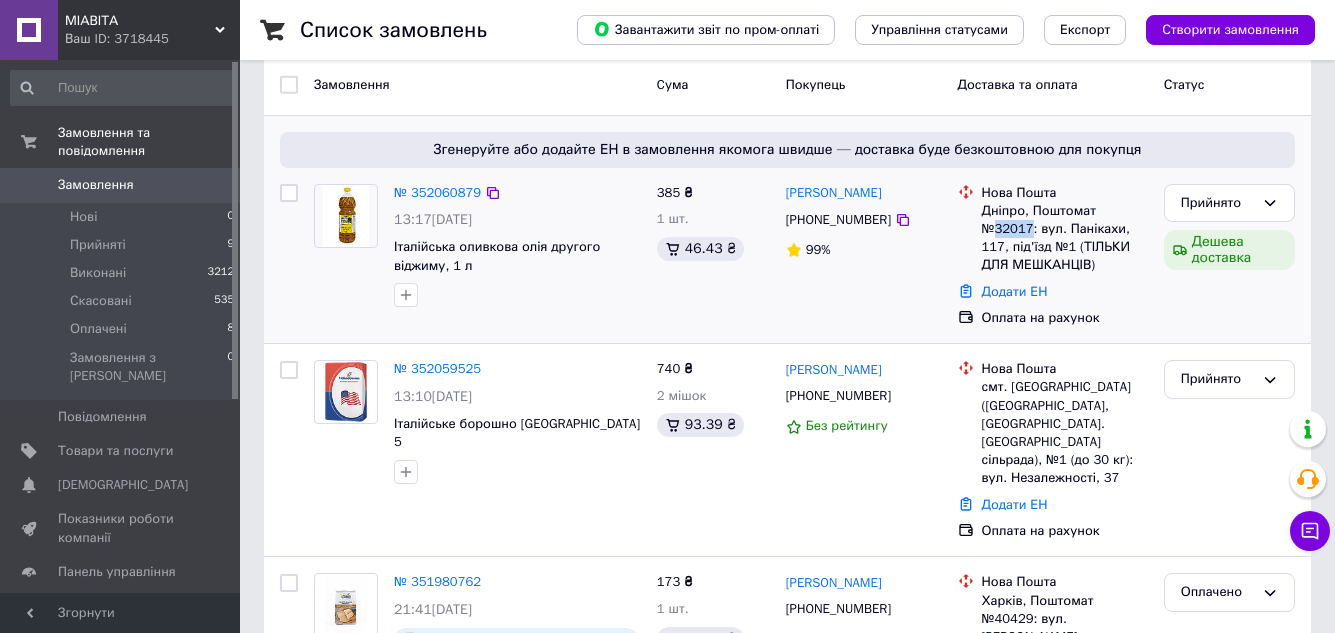 drag, startPoint x: 1110, startPoint y: 213, endPoint x: 1144, endPoint y: 211, distance: 34.058773 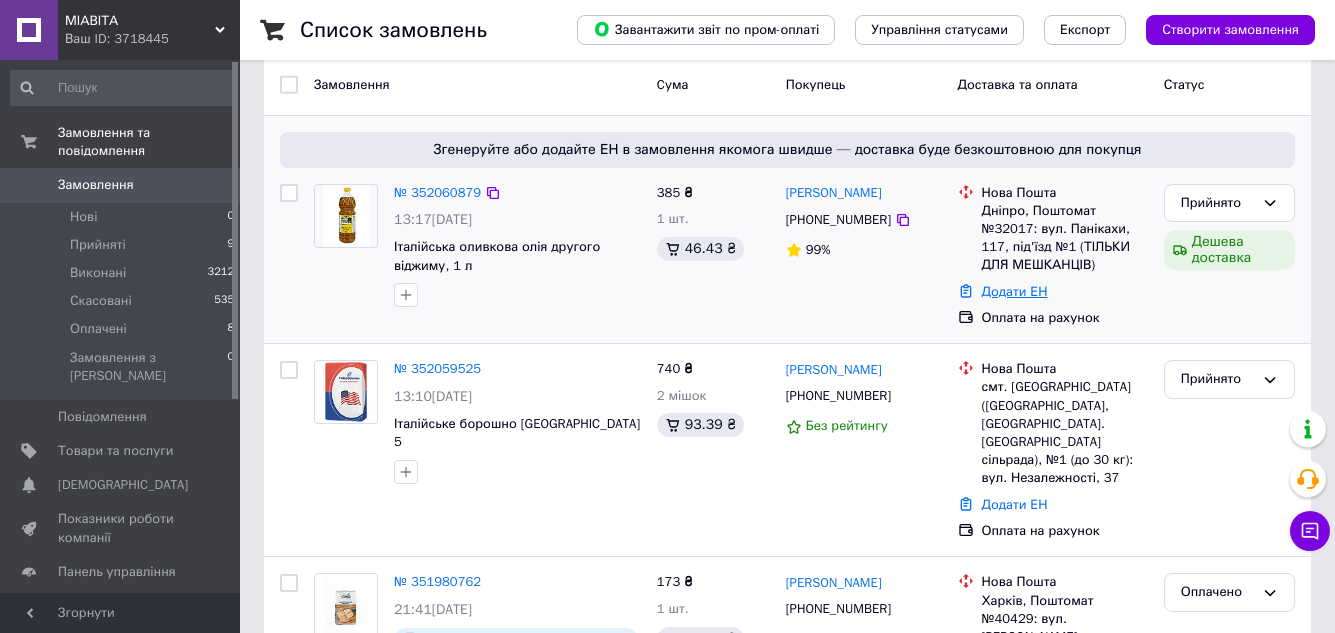 click on "Додати ЕН" at bounding box center [1015, 291] 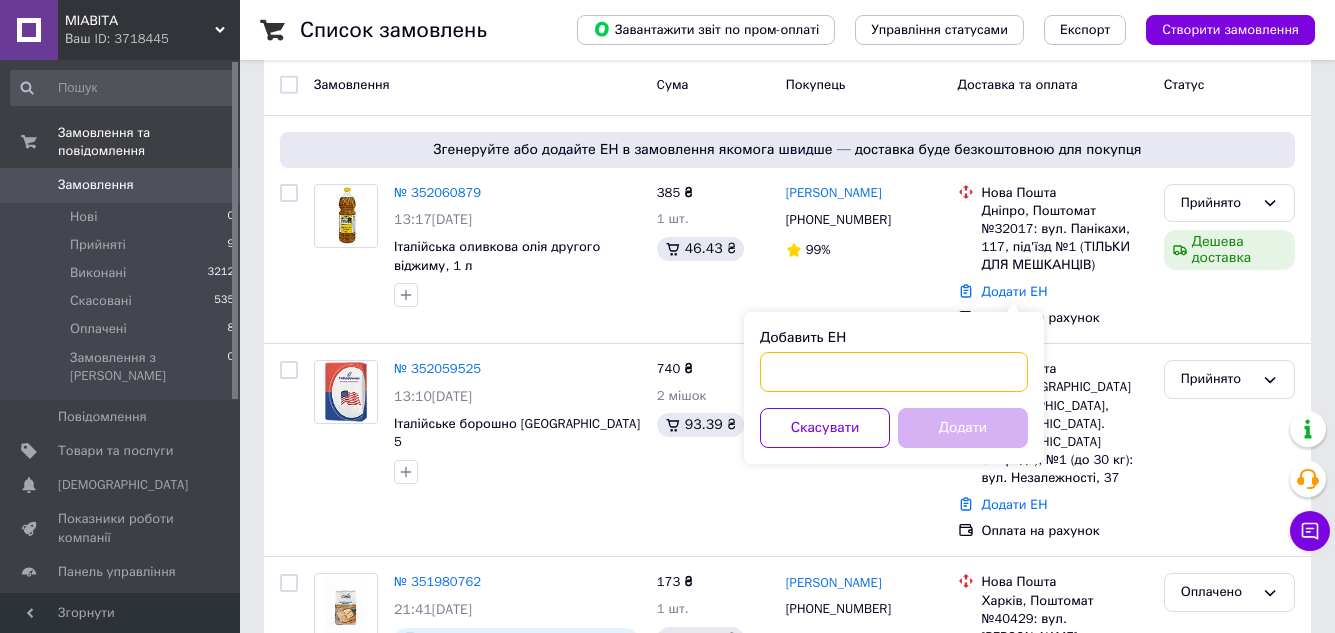 click on "Добавить ЕН" at bounding box center [894, 372] 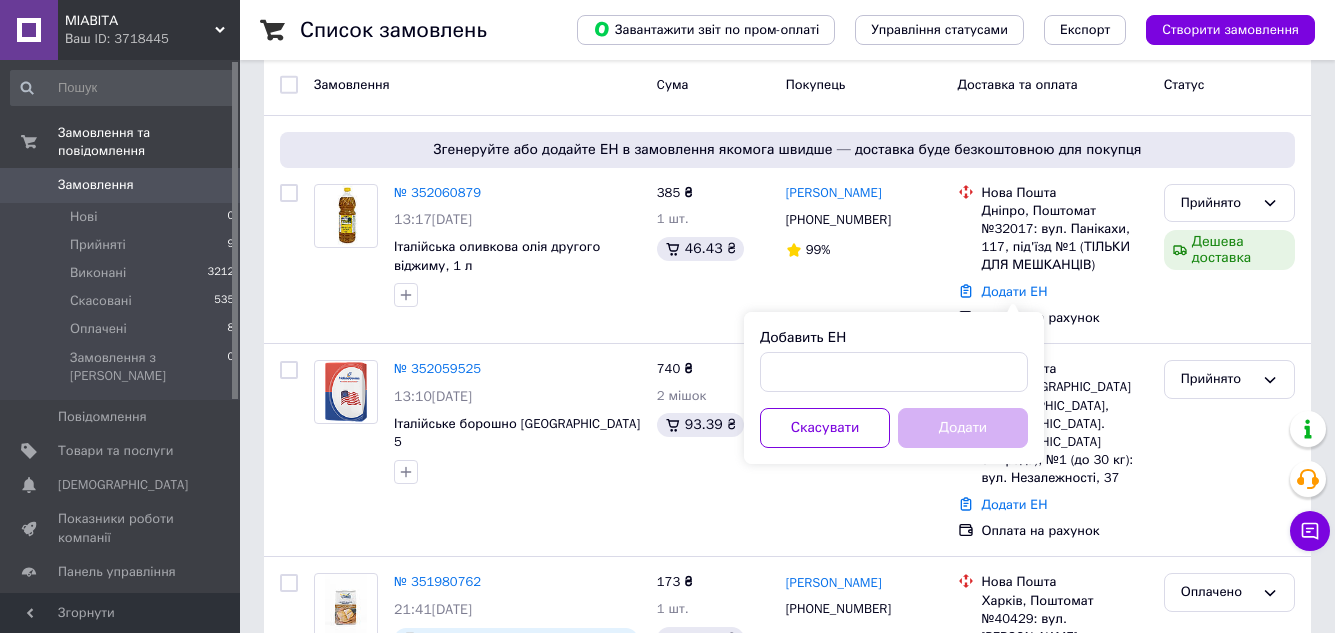 drag, startPoint x: 787, startPoint y: 373, endPoint x: 418, endPoint y: 196, distance: 409.25543 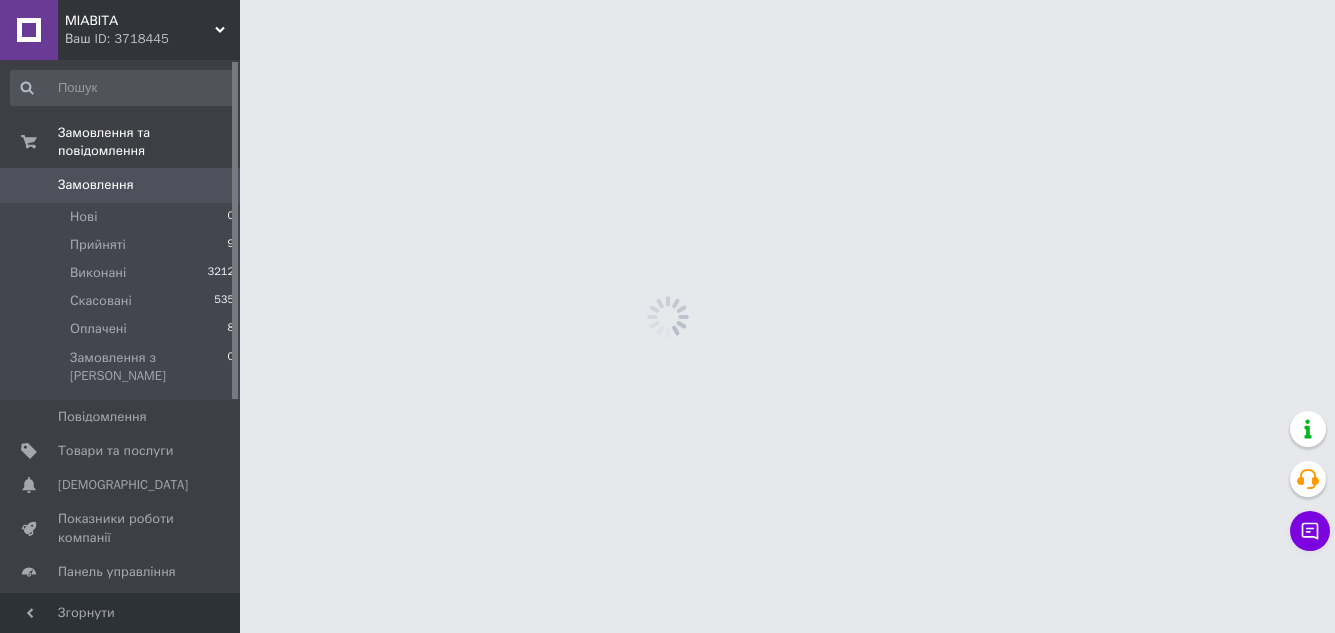 scroll, scrollTop: 0, scrollLeft: 0, axis: both 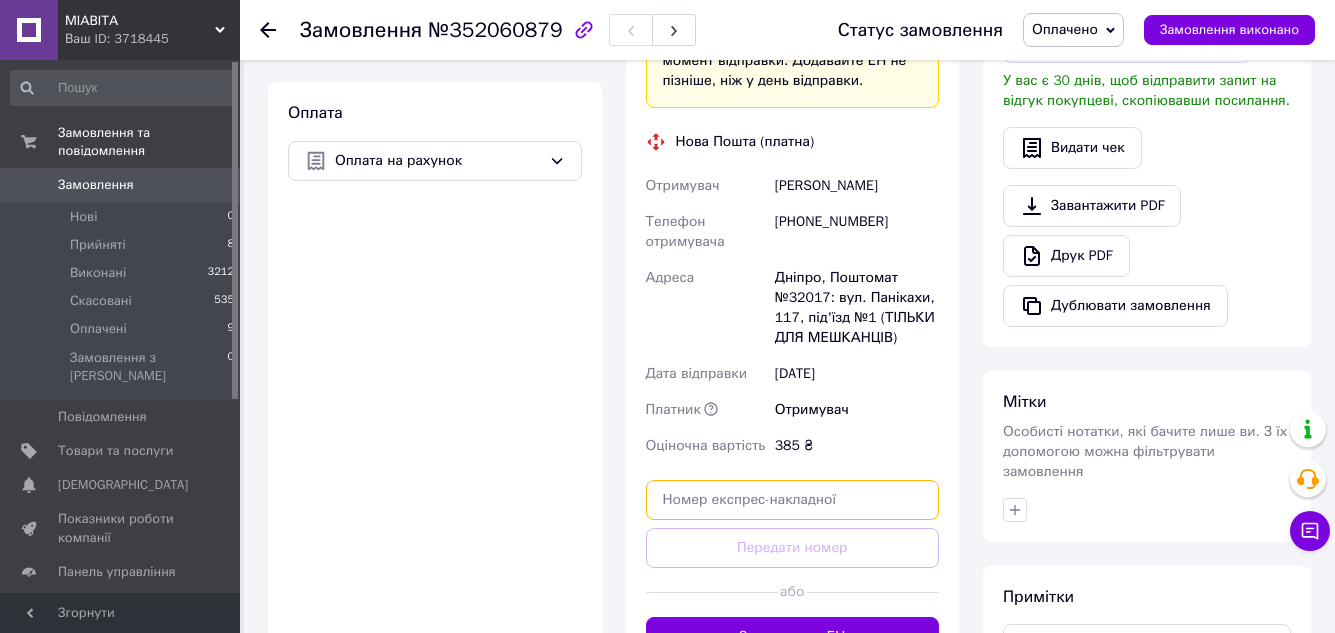 click at bounding box center [793, 500] 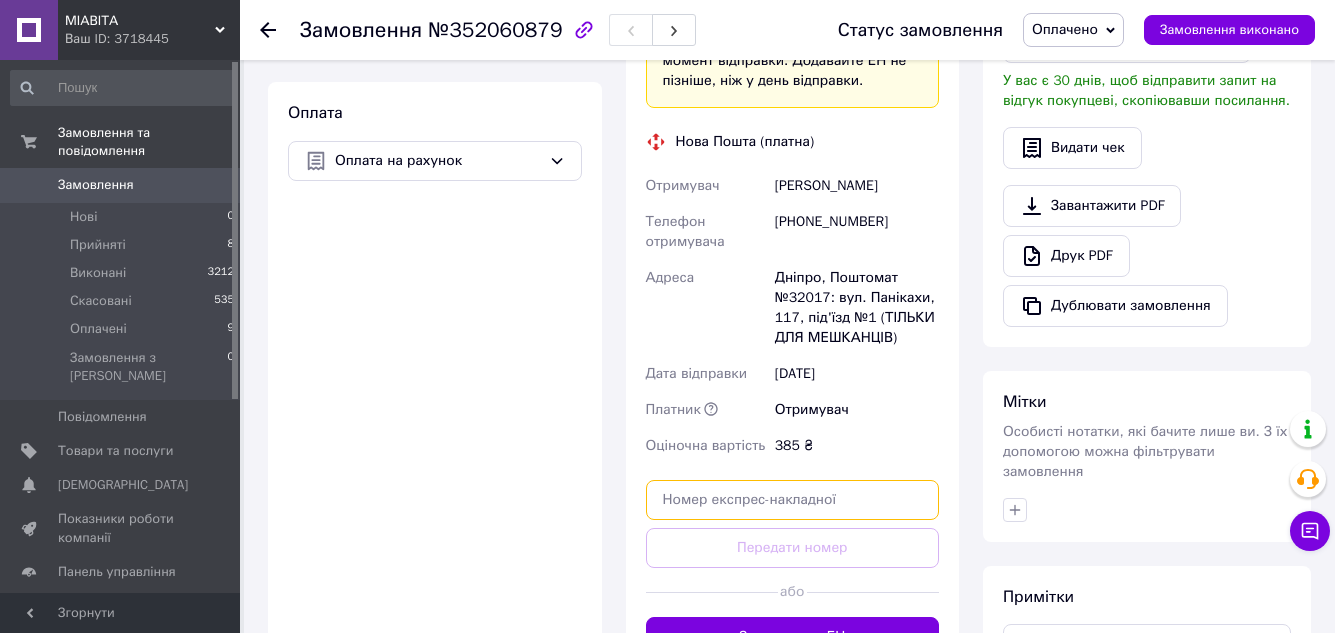paste on "20451203302929" 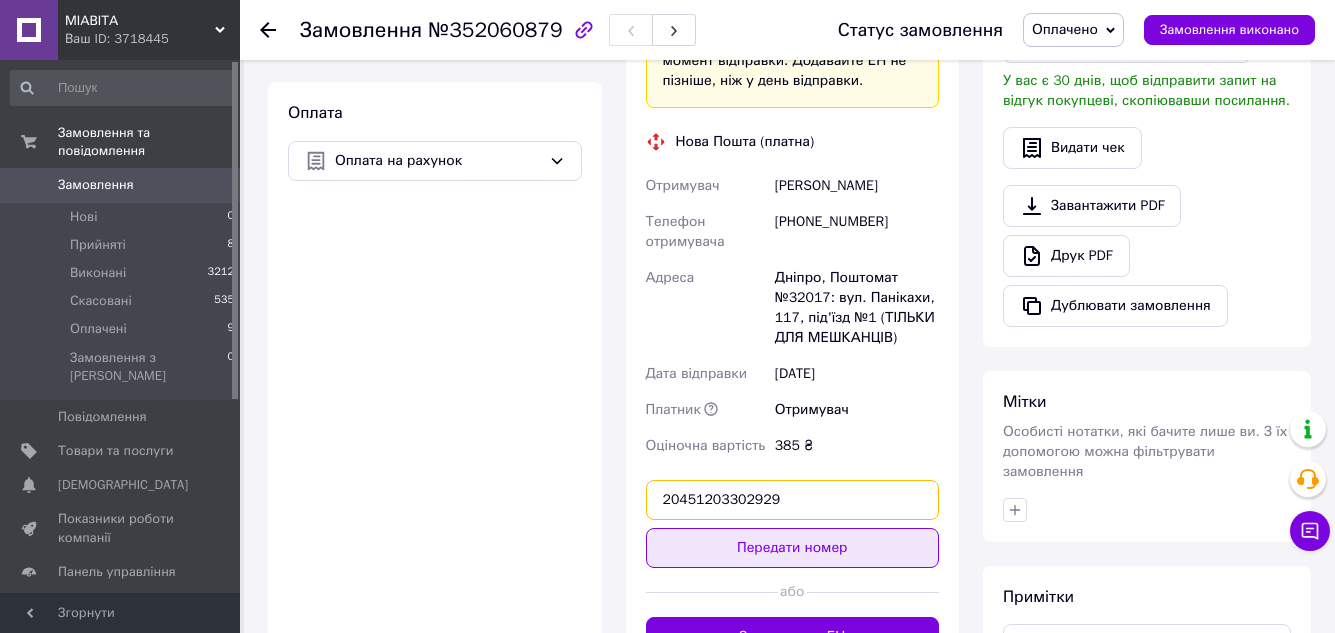 type on "20451203302929" 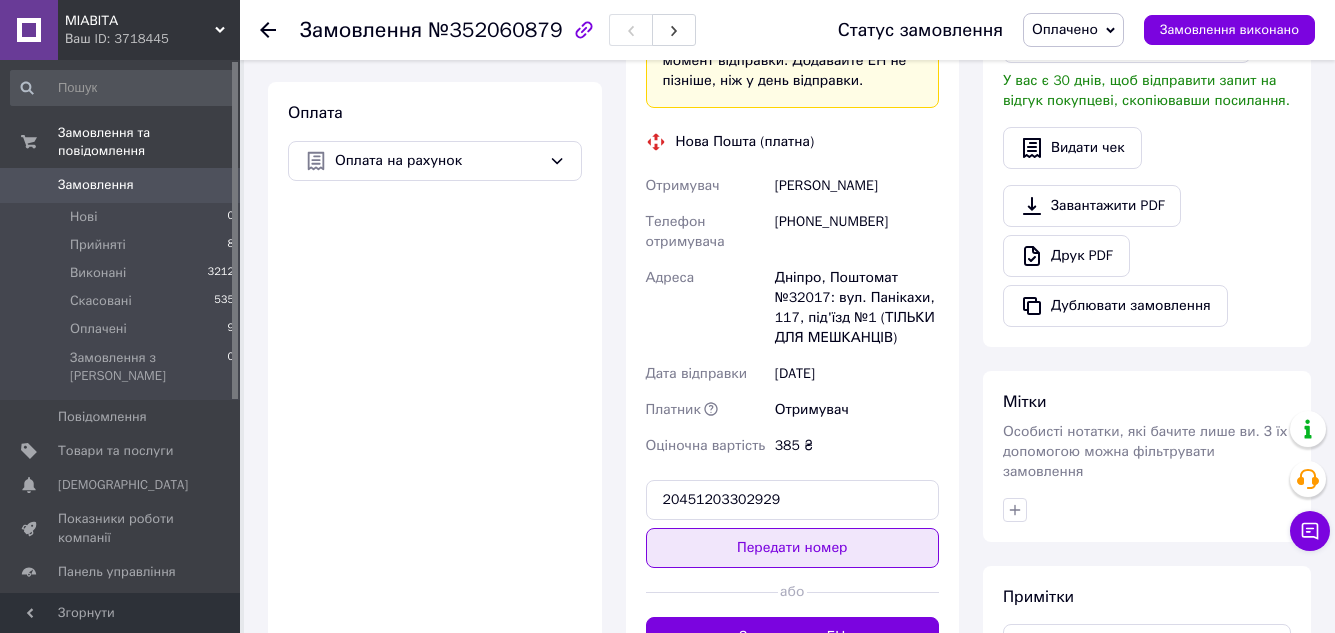 click on "Передати номер" at bounding box center (793, 548) 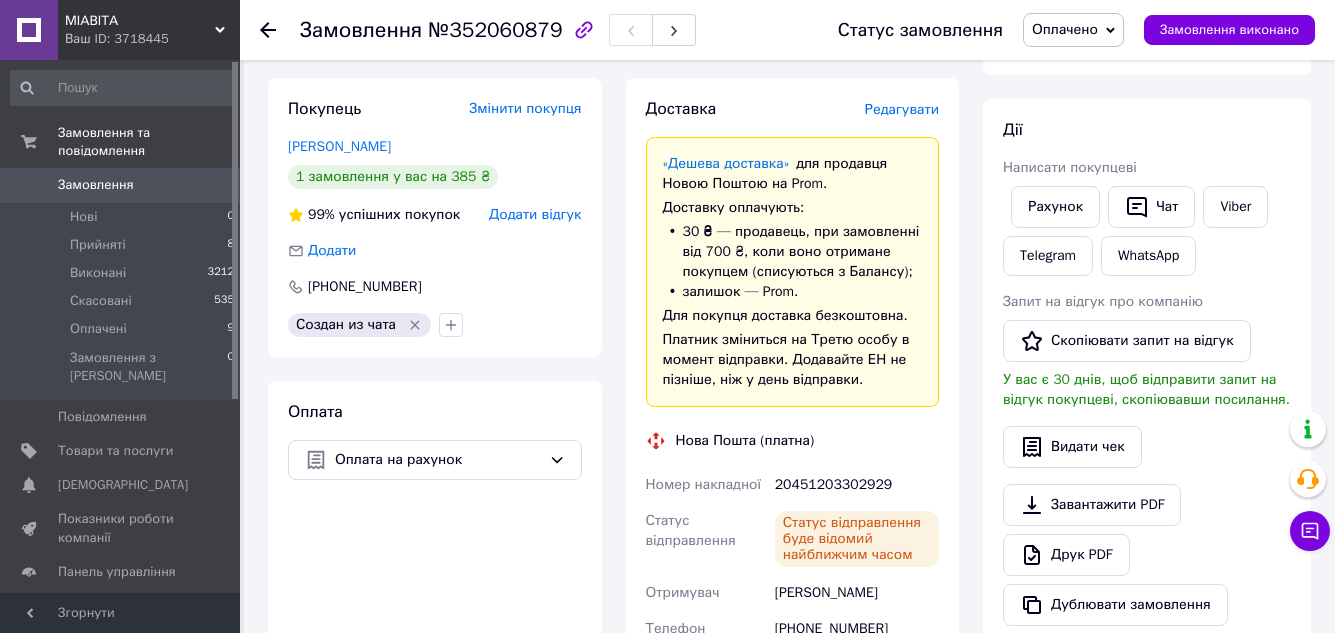 scroll, scrollTop: 300, scrollLeft: 0, axis: vertical 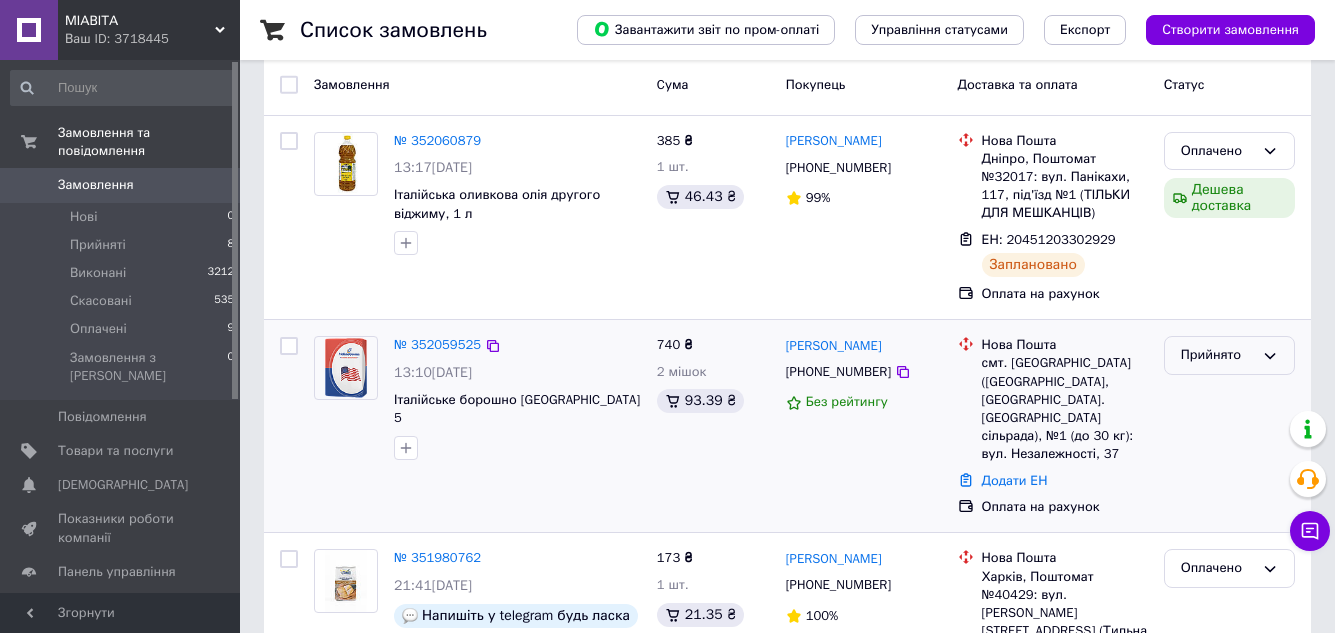 click on "Прийнято" at bounding box center [1229, 355] 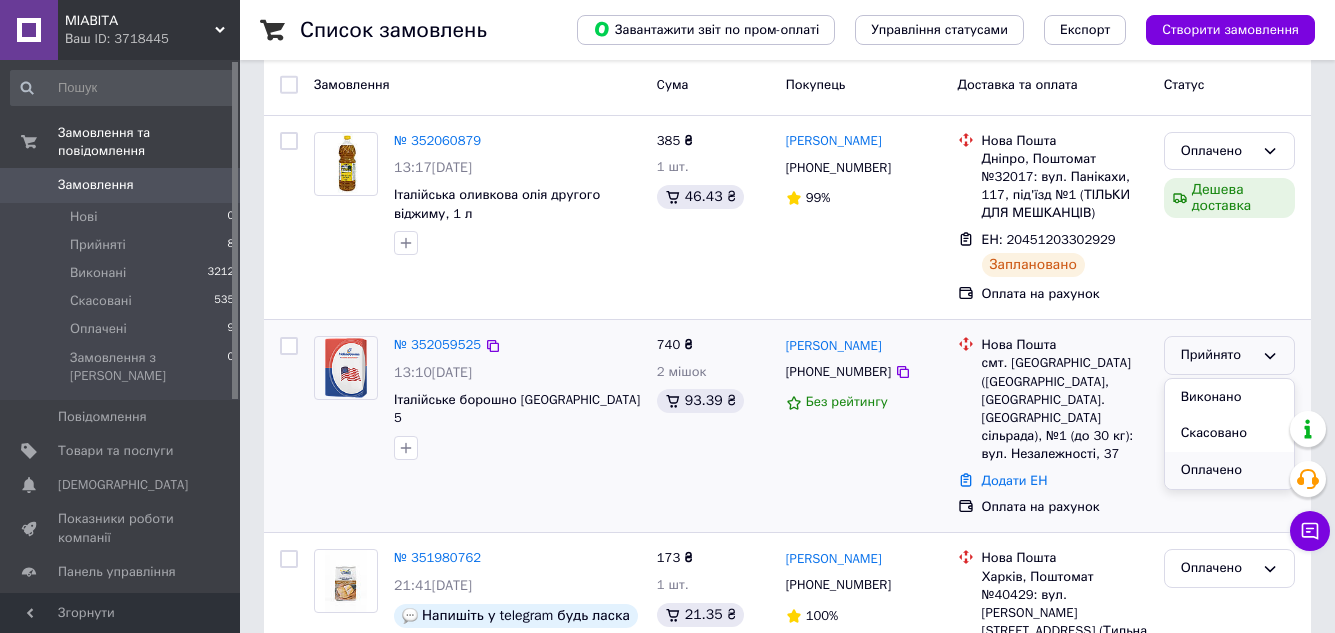 click on "Оплачено" at bounding box center (1229, 470) 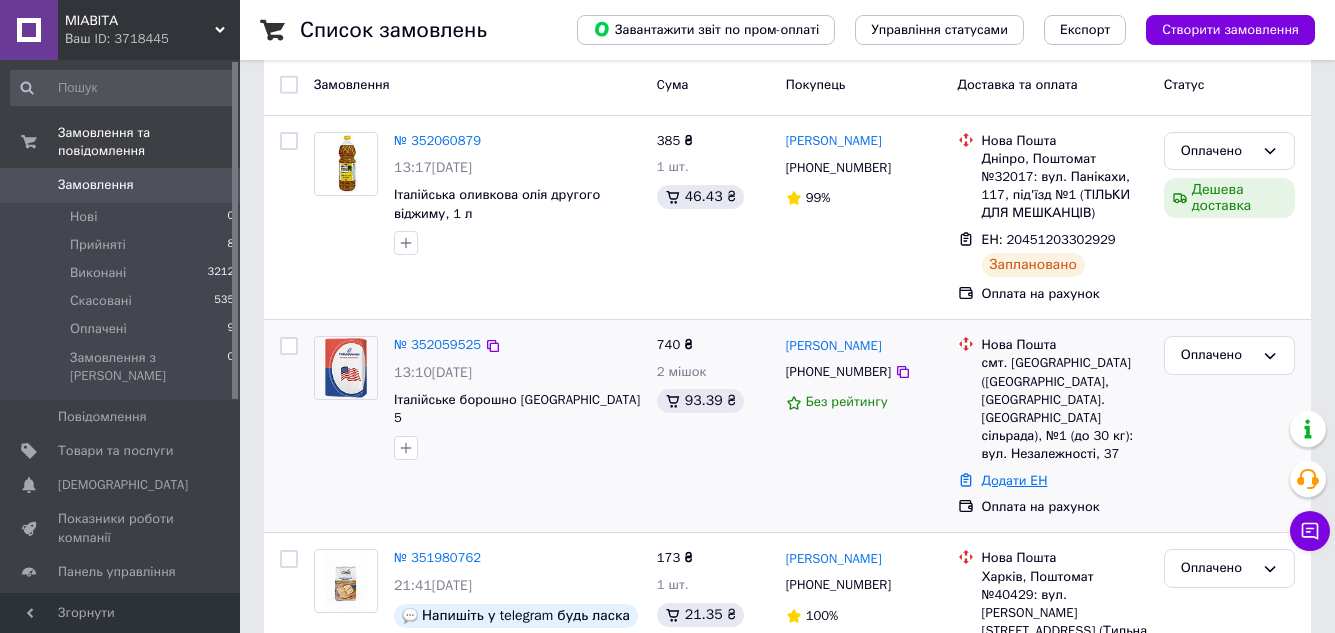 click on "Додати ЕН" at bounding box center [1015, 480] 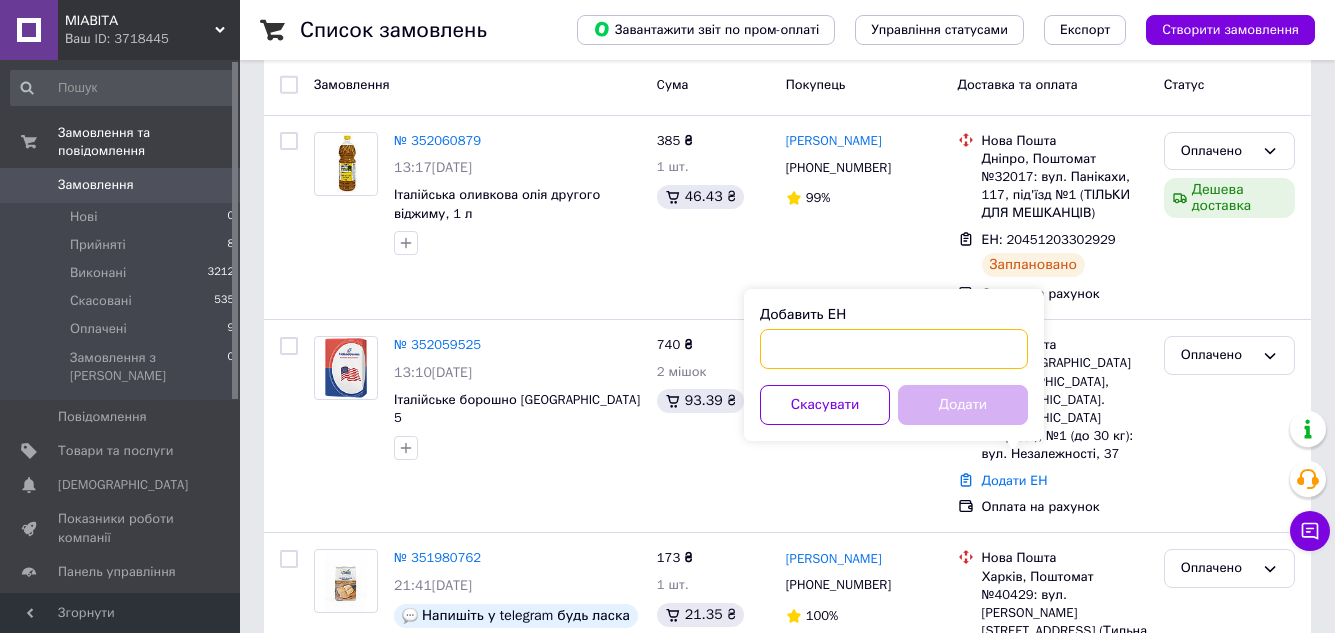 click on "Добавить ЕН" at bounding box center [894, 349] 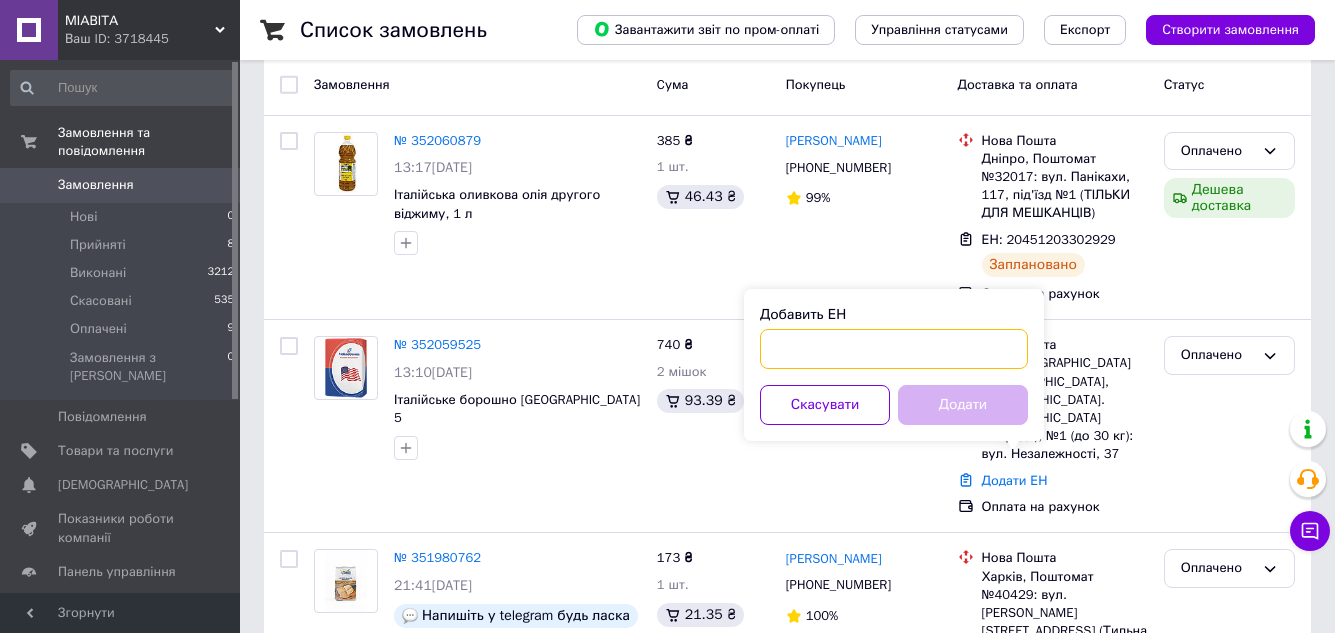 paste on "20451203308814" 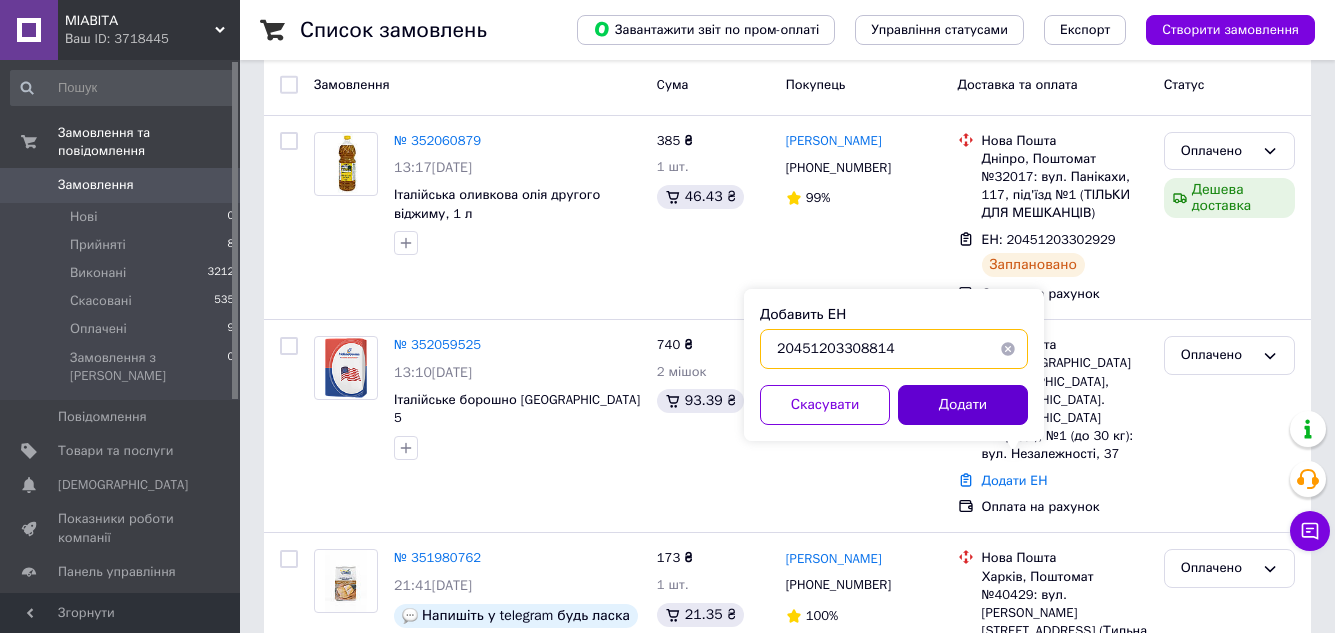 type on "20451203308814" 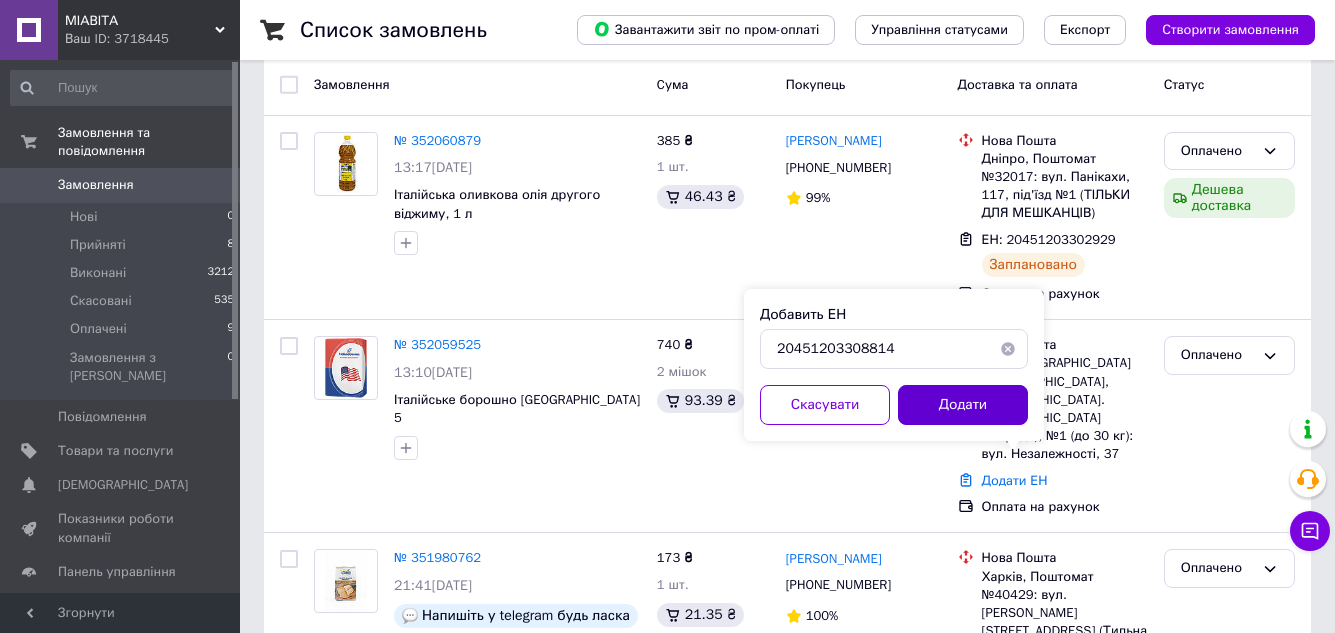 click on "Додати" at bounding box center (963, 405) 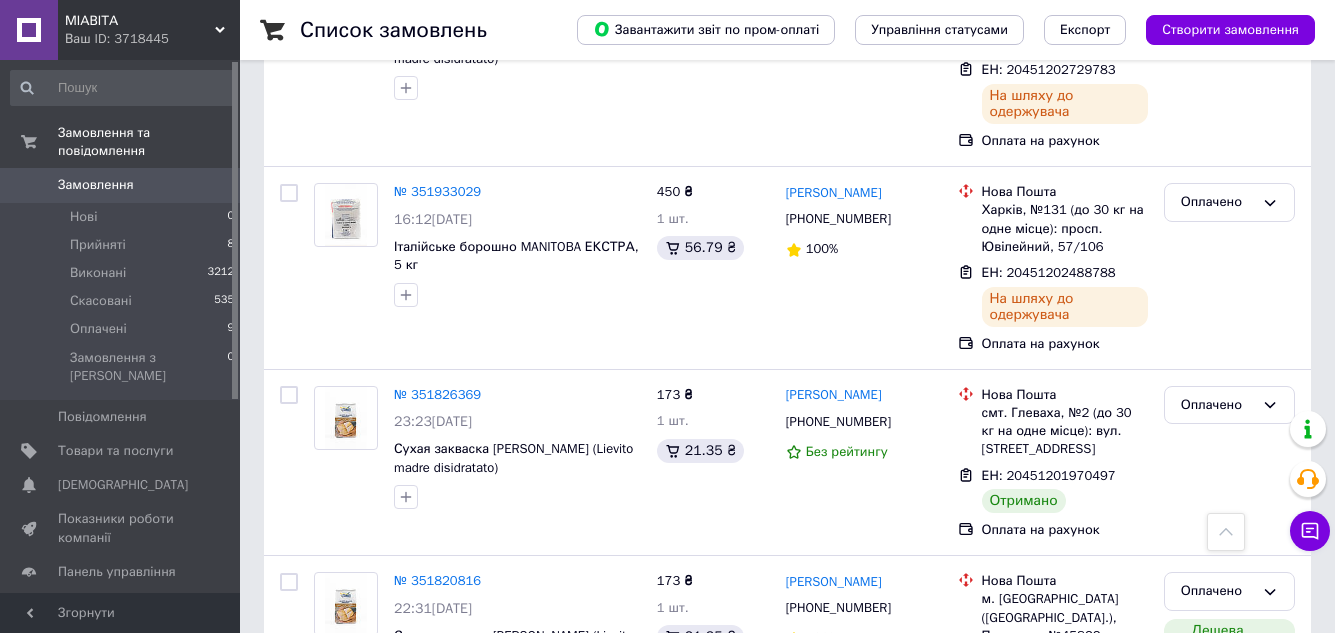 scroll, scrollTop: 800, scrollLeft: 0, axis: vertical 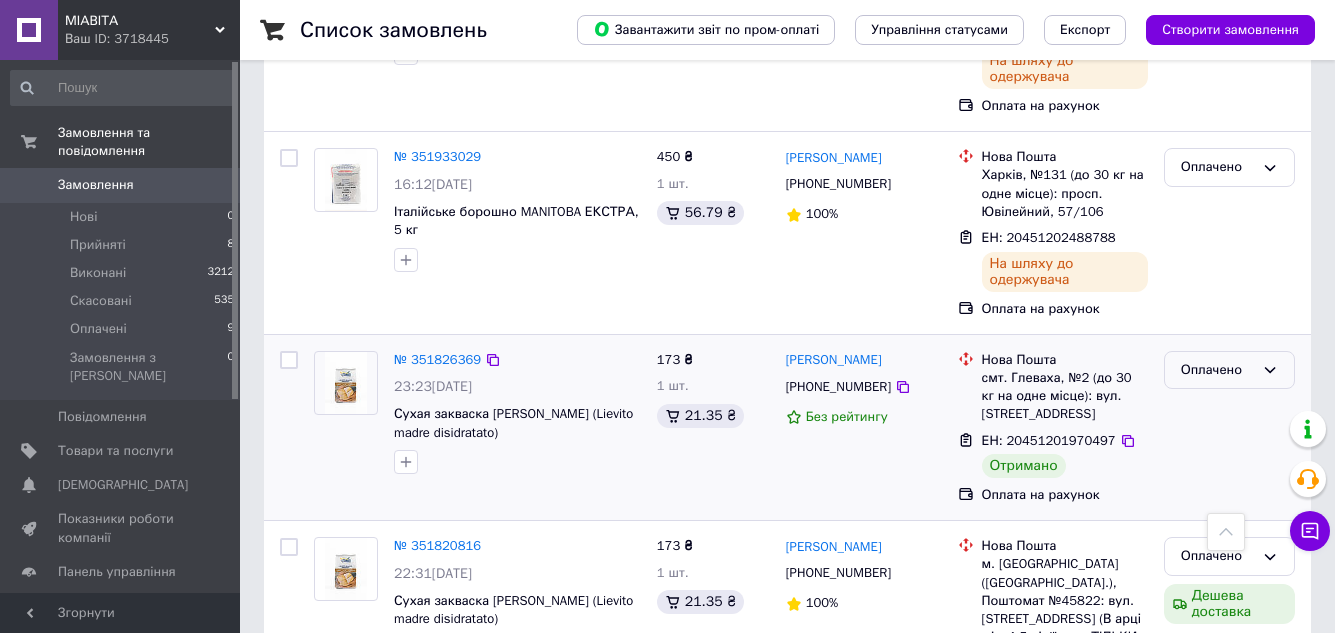 click on "Оплачено" at bounding box center [1217, 370] 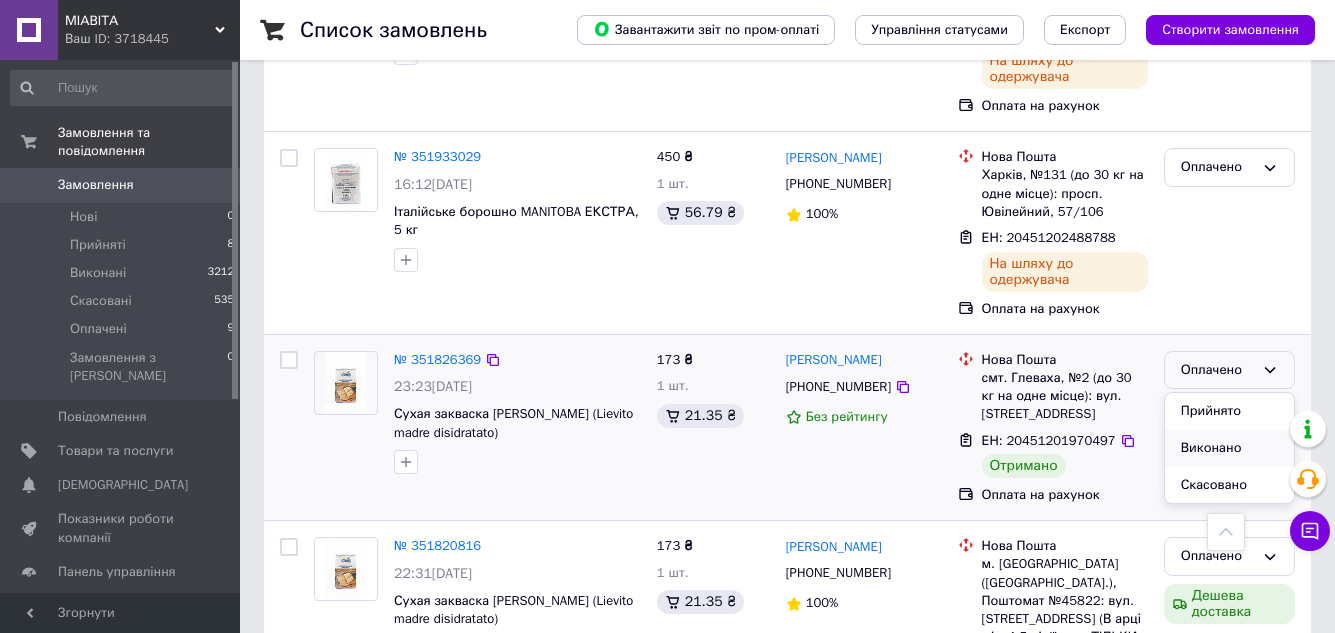 click on "Виконано" at bounding box center (1229, 448) 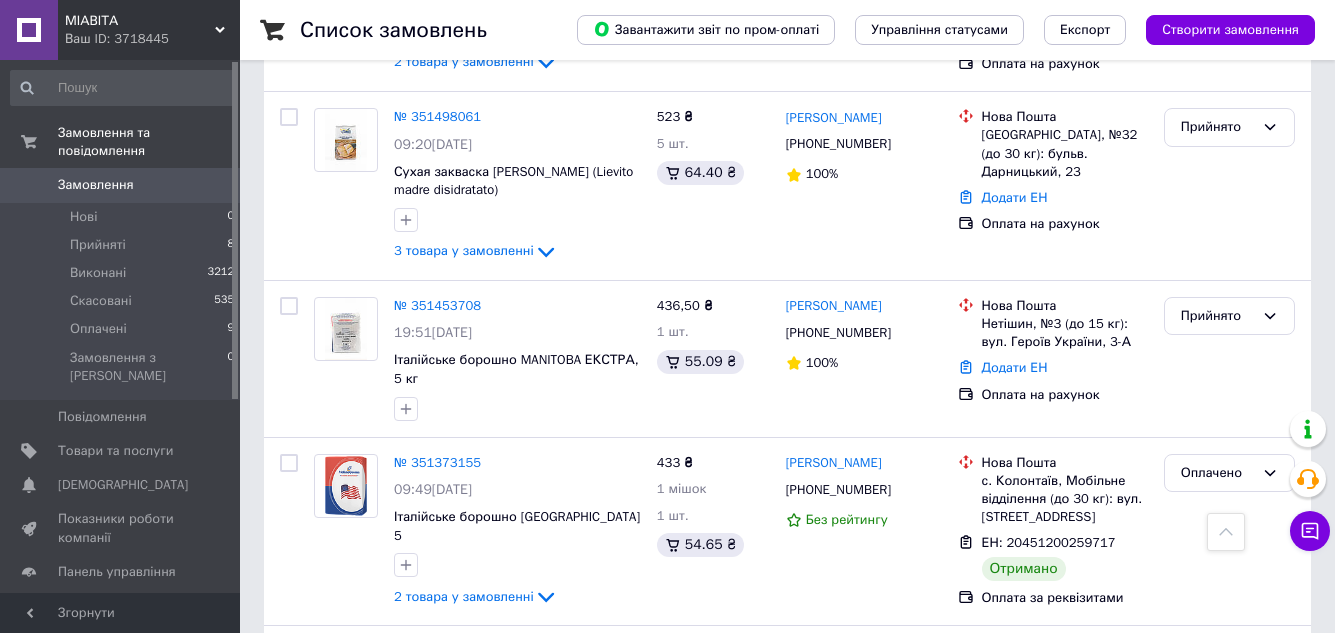 scroll, scrollTop: 2000, scrollLeft: 0, axis: vertical 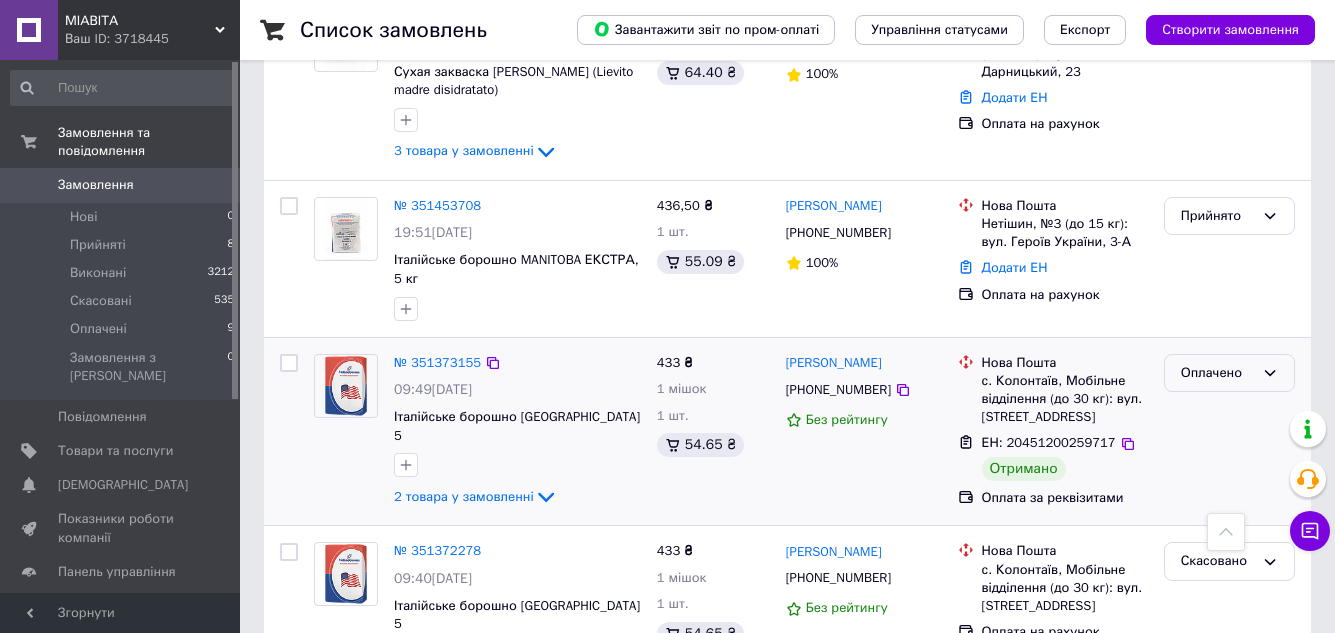 click on "Оплачено" at bounding box center [1217, 373] 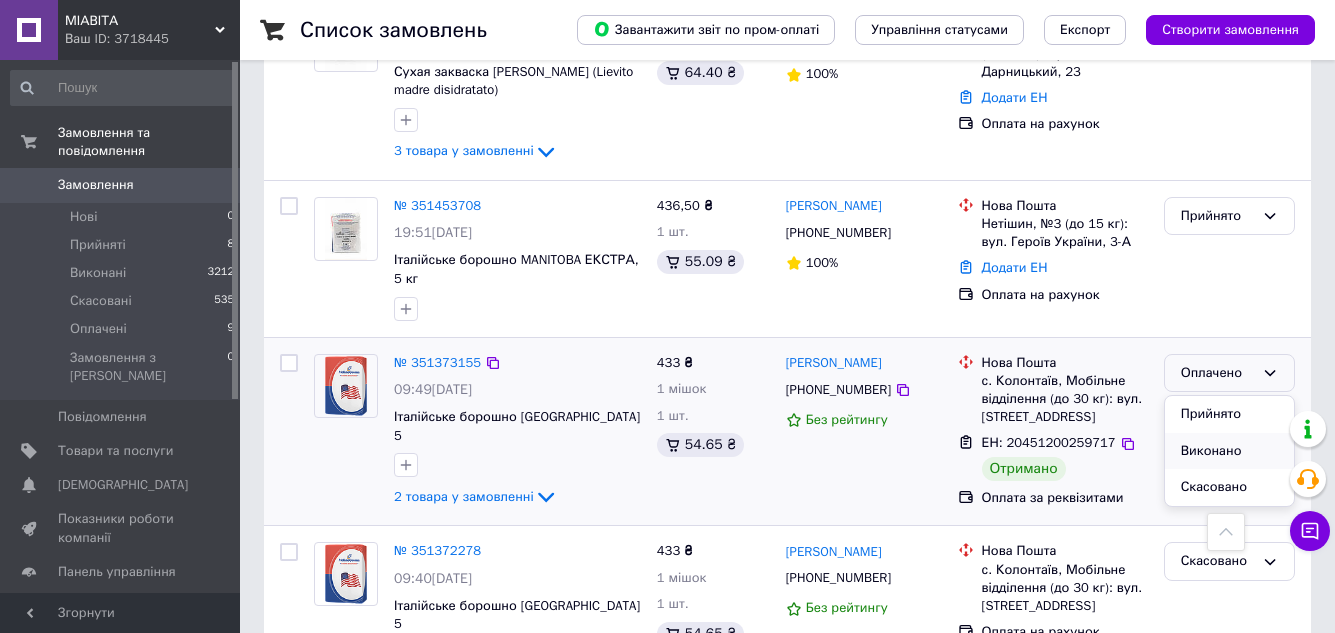 click on "Виконано" at bounding box center (1229, 451) 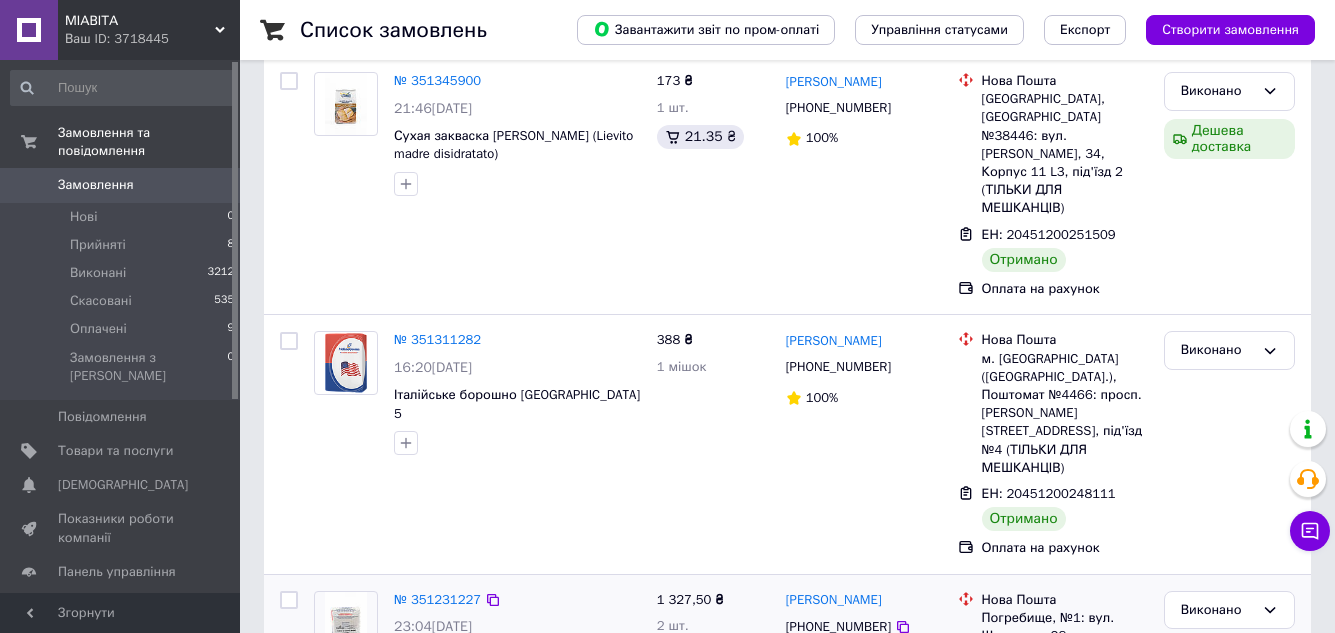 scroll, scrollTop: 0, scrollLeft: 0, axis: both 